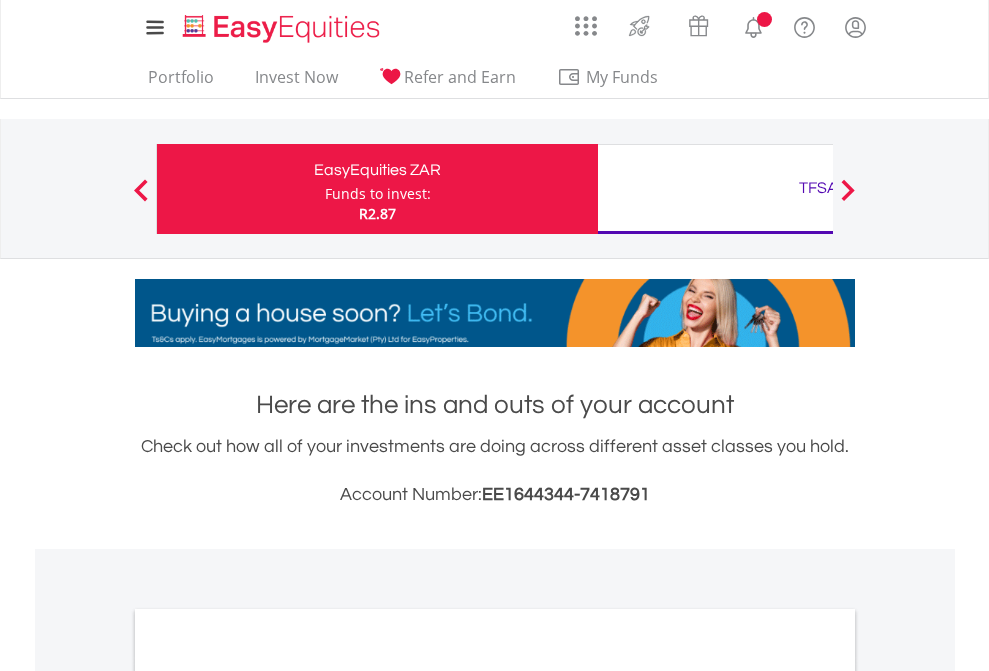 scroll, scrollTop: 0, scrollLeft: 0, axis: both 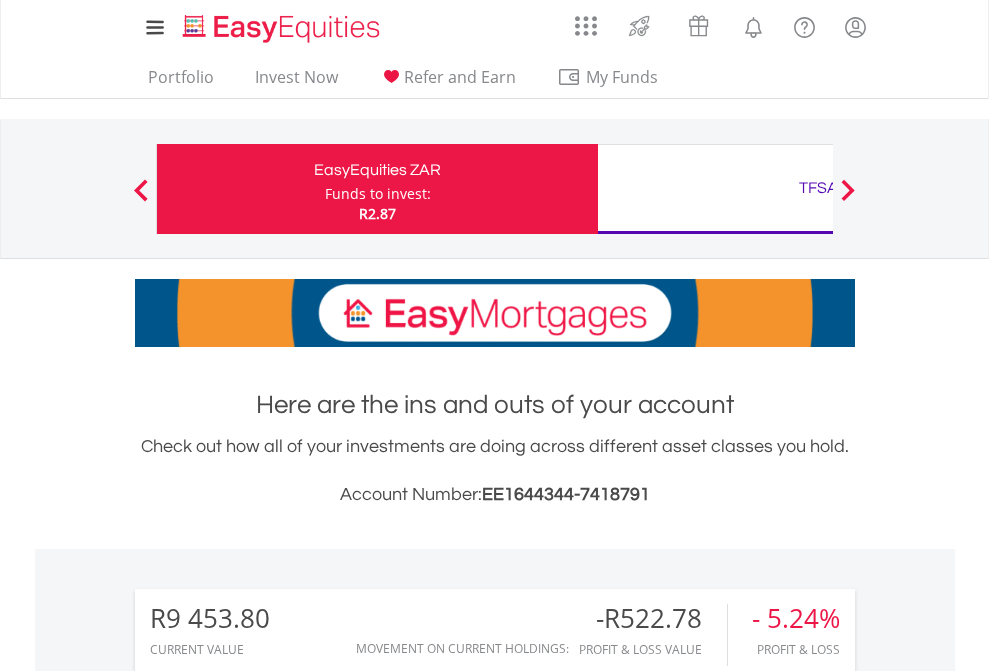 click on "Funds to invest:" at bounding box center (378, 194) 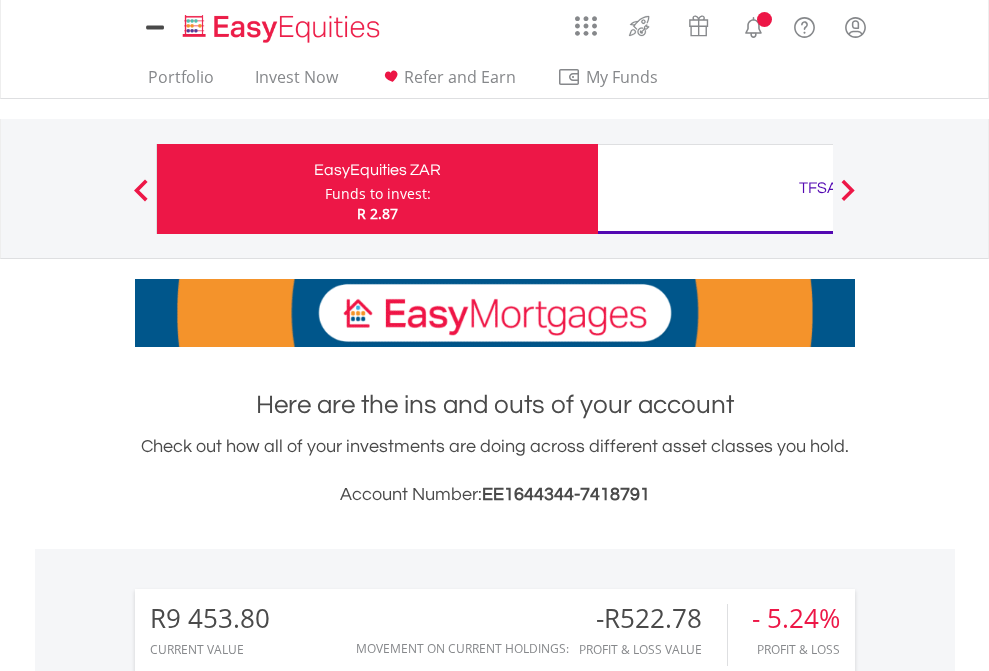 scroll, scrollTop: 0, scrollLeft: 0, axis: both 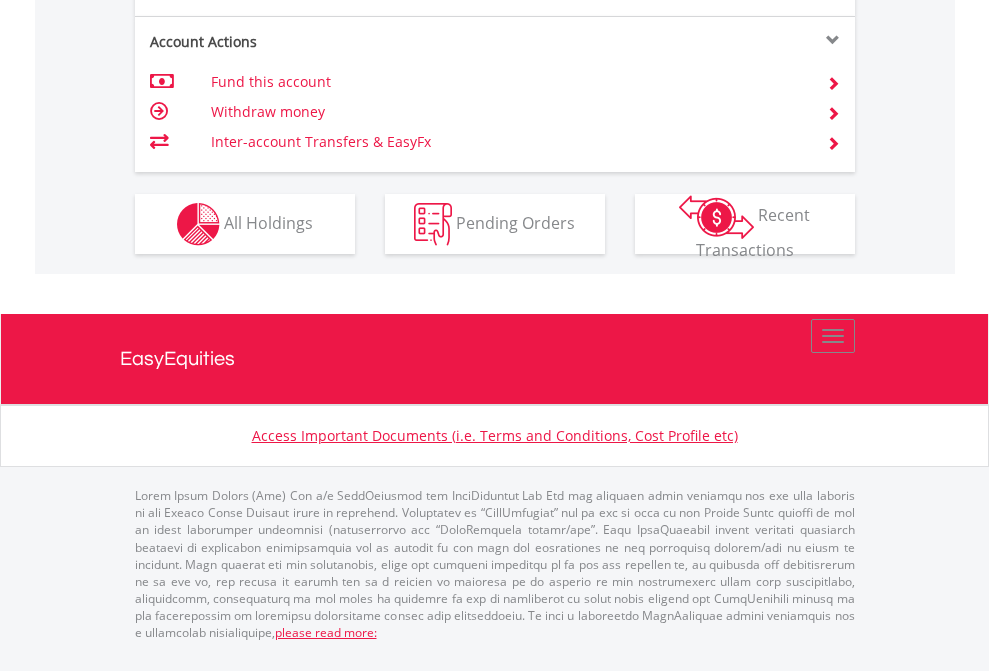 click on "Investment types" at bounding box center (706, -337) 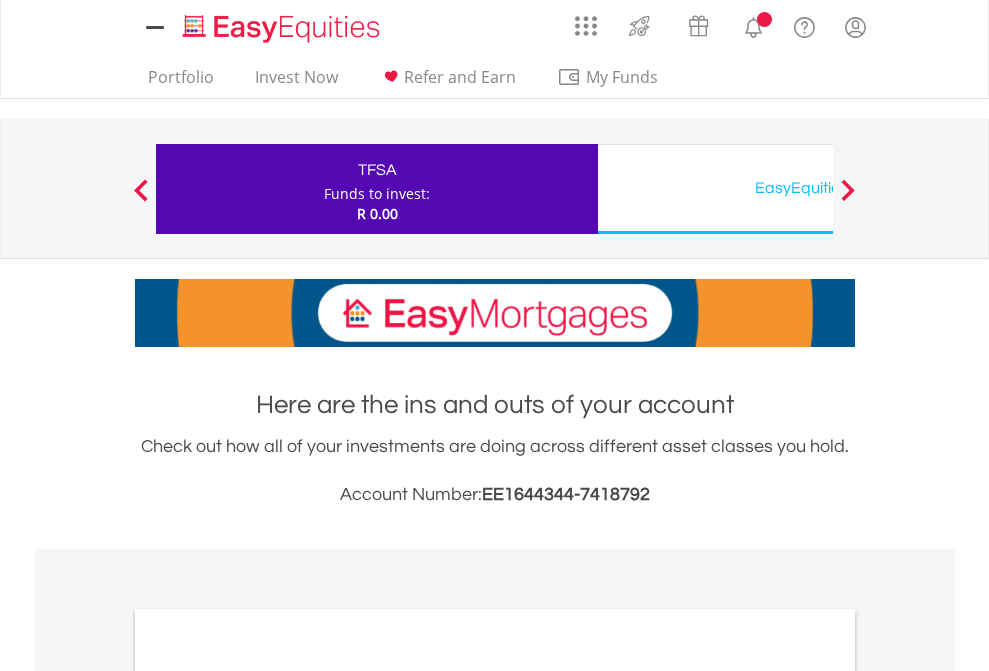scroll, scrollTop: 0, scrollLeft: 0, axis: both 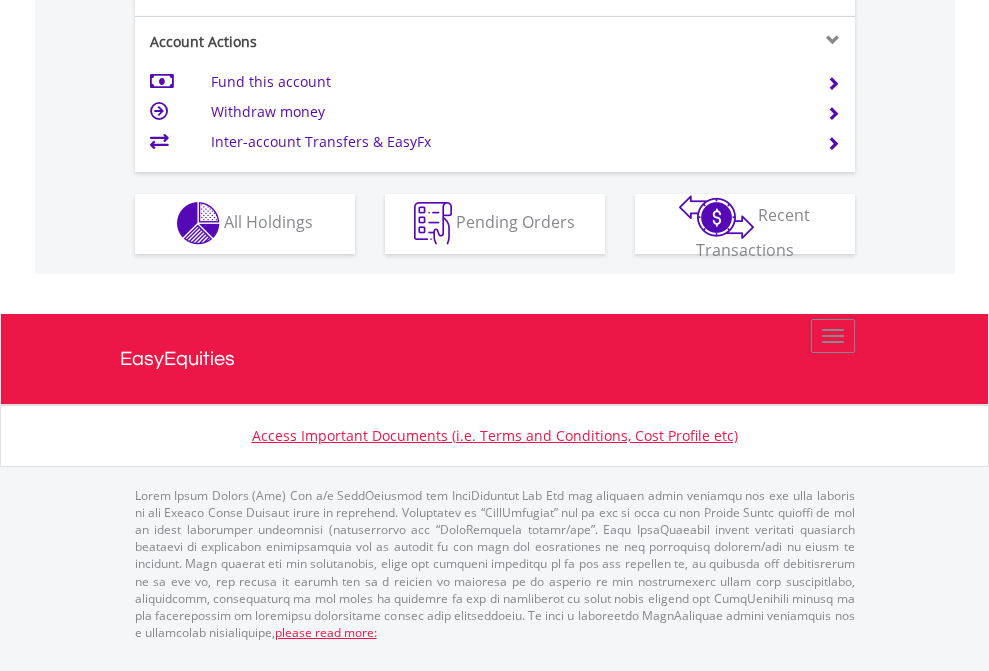 click on "Investment types" at bounding box center [706, -353] 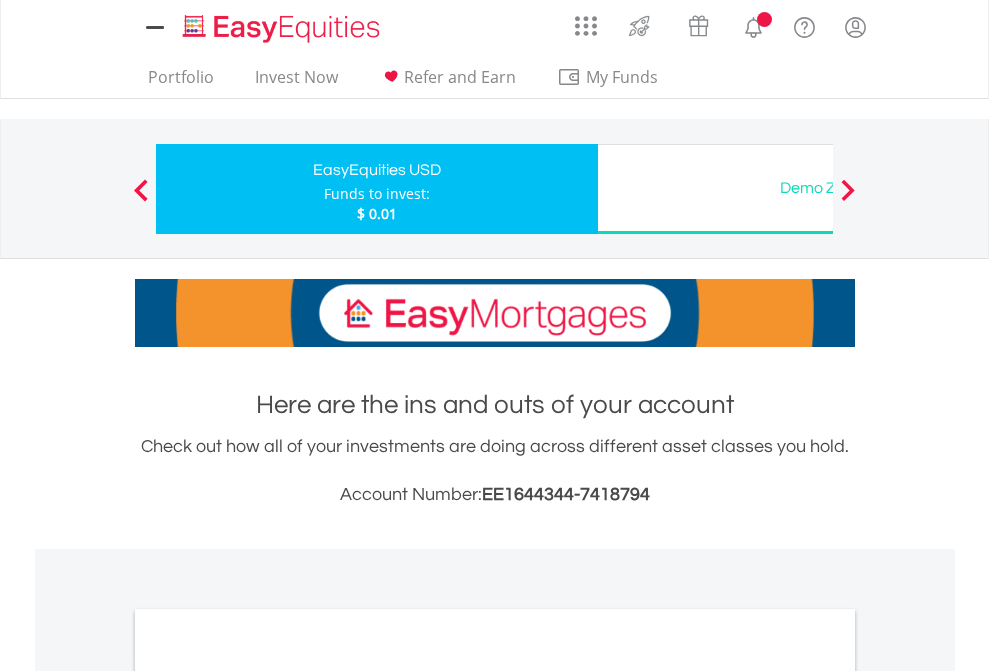 scroll, scrollTop: 0, scrollLeft: 0, axis: both 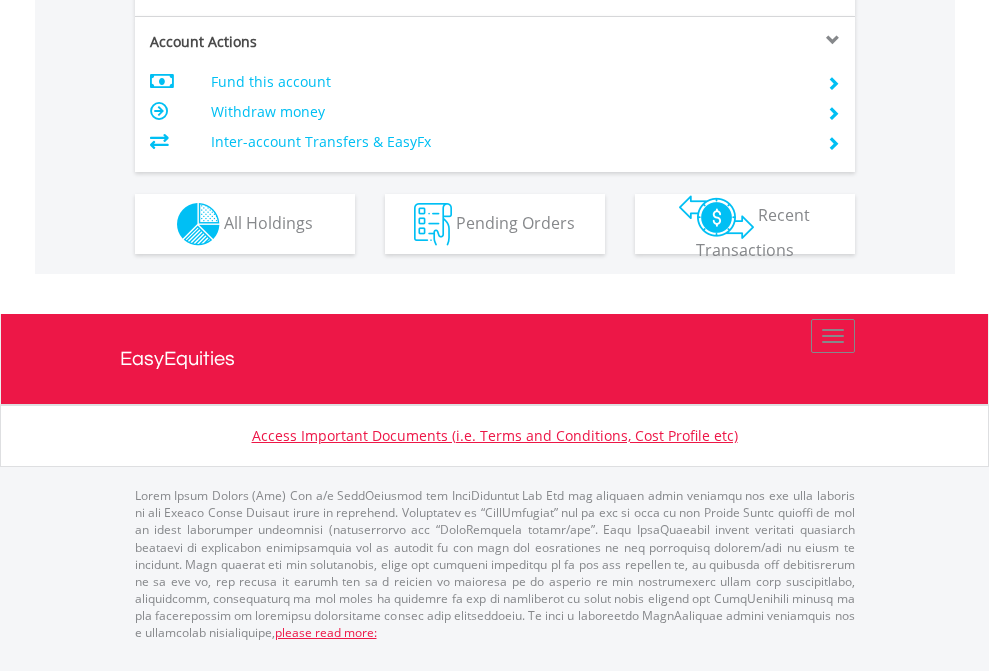 click on "Investment types" at bounding box center (706, -337) 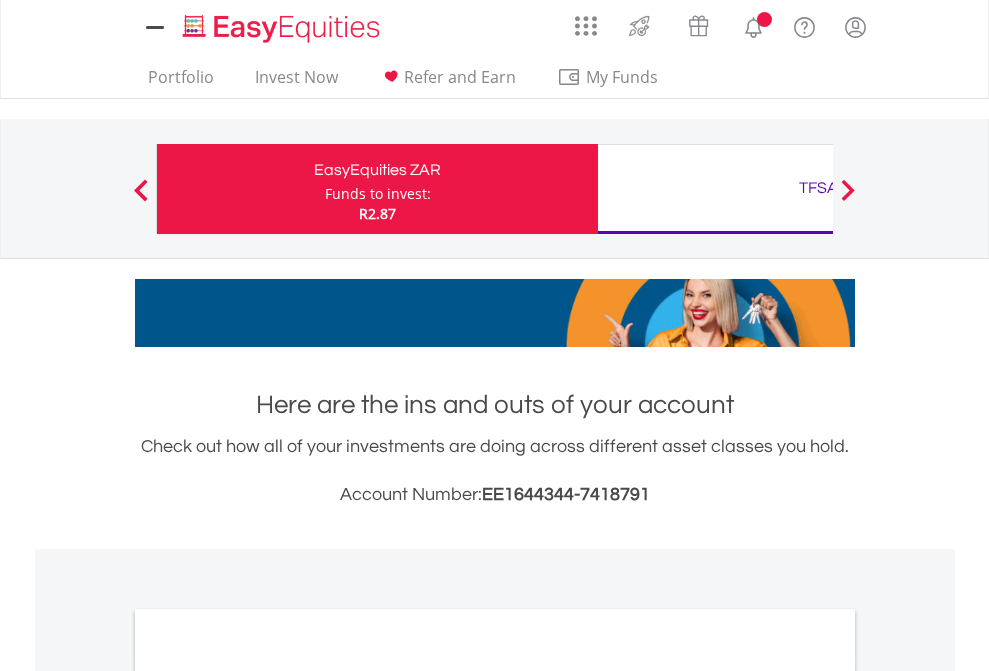 scroll, scrollTop: 0, scrollLeft: 0, axis: both 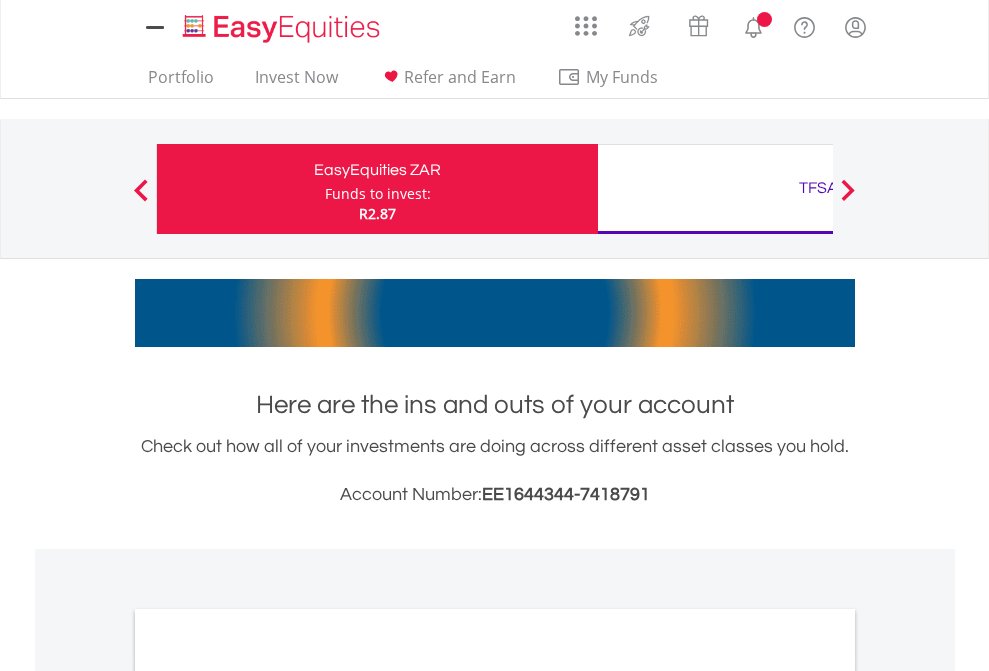 click on "All Holdings" at bounding box center (268, 1096) 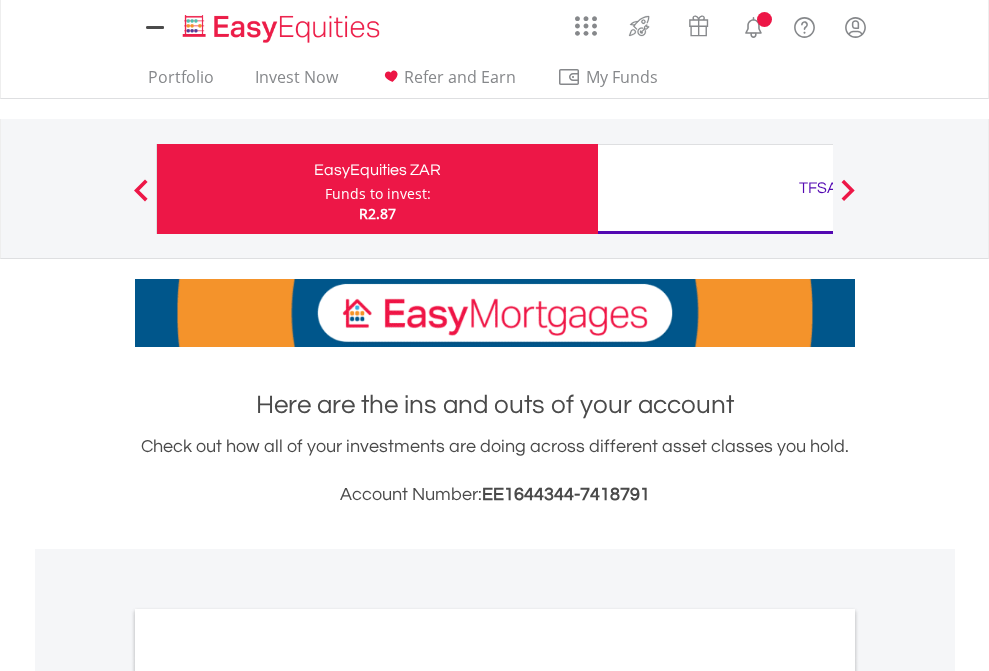 scroll, scrollTop: 1202, scrollLeft: 0, axis: vertical 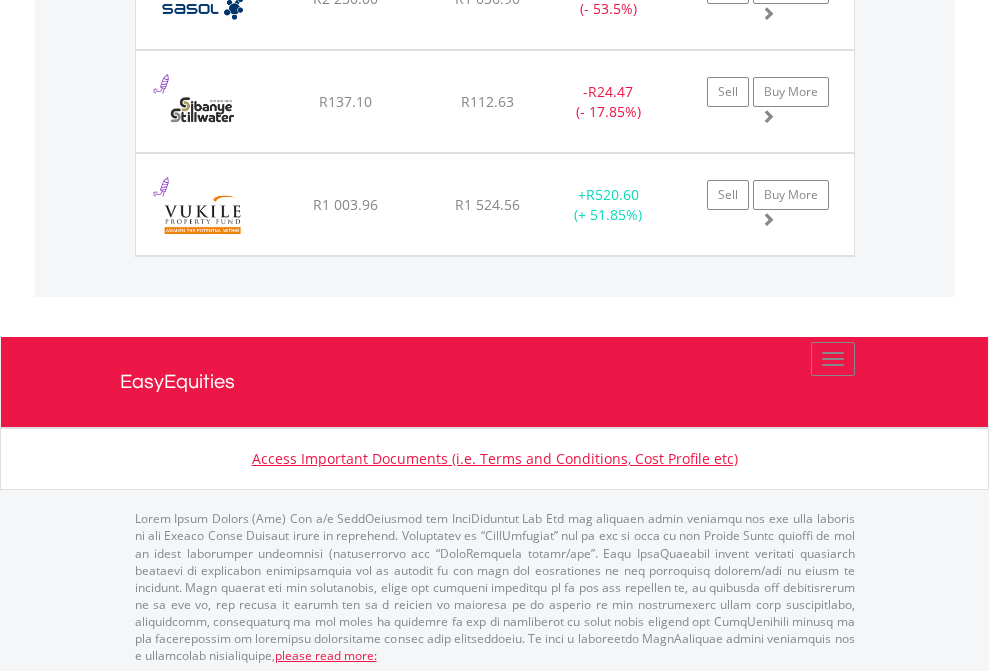 click on "TFSA" at bounding box center (818, -2156) 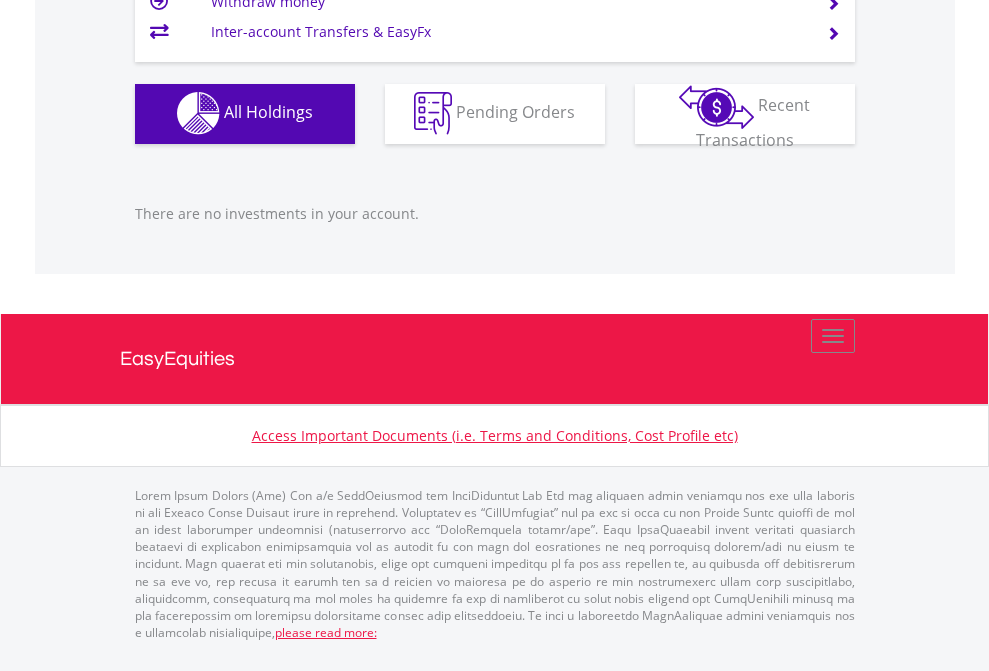 scroll, scrollTop: 1980, scrollLeft: 0, axis: vertical 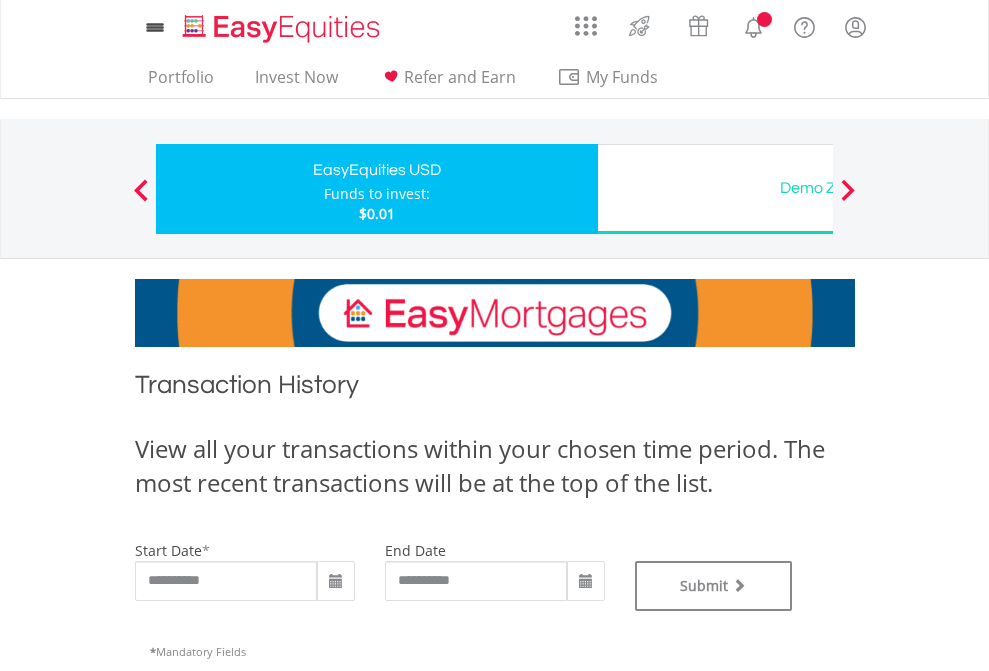 type on "**********" 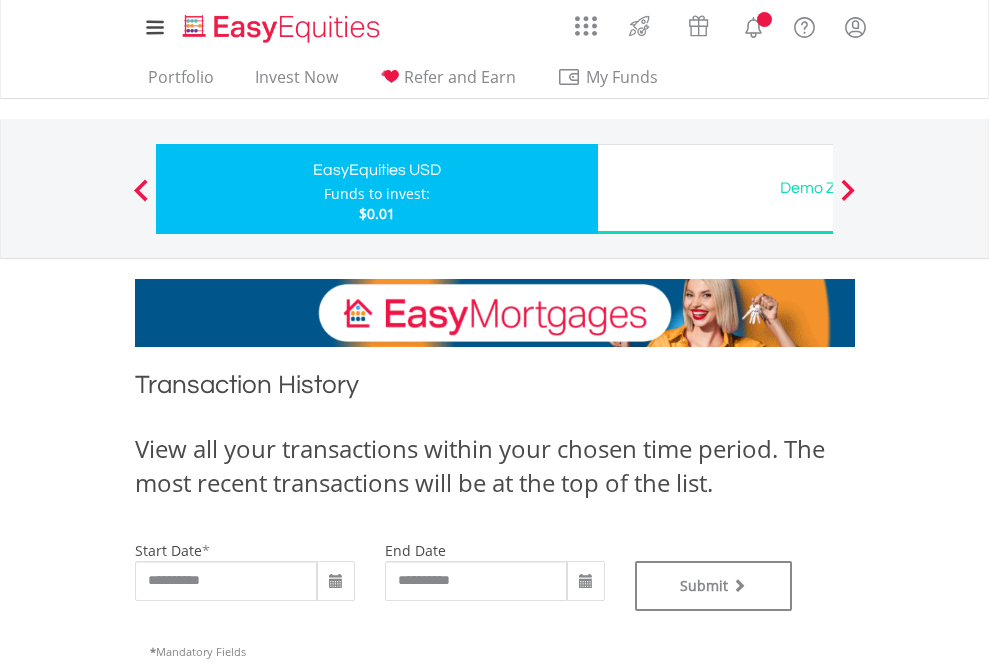 type on "**********" 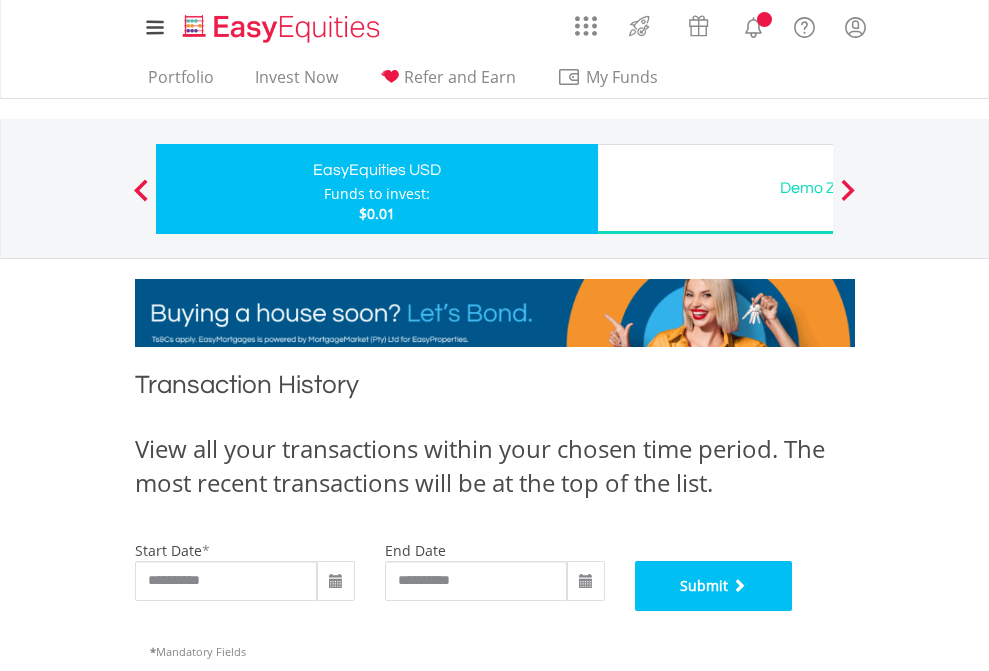 click on "Submit" at bounding box center [714, 586] 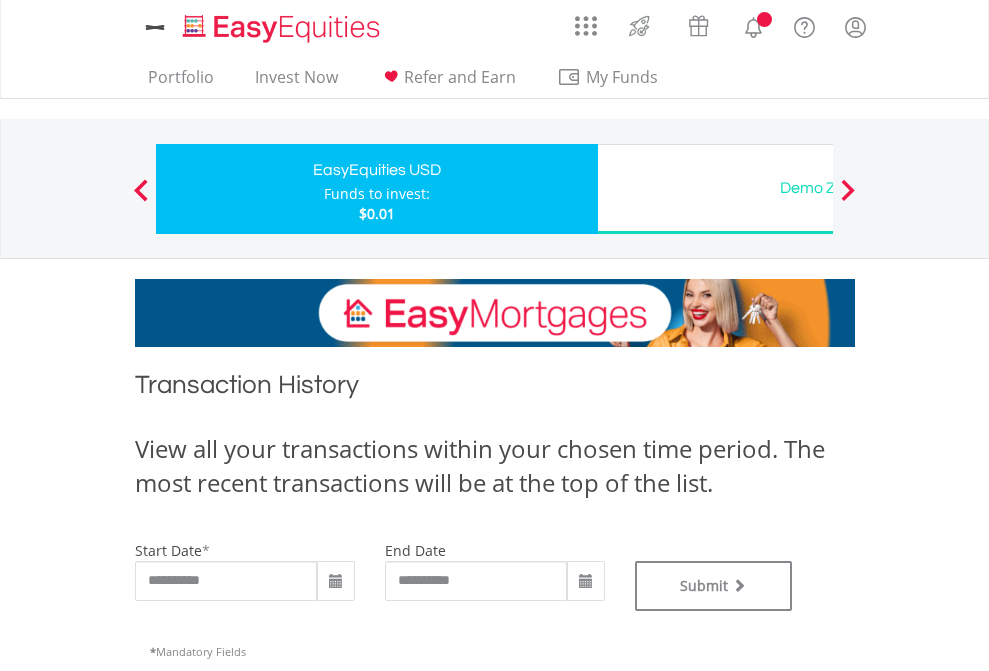 scroll, scrollTop: 0, scrollLeft: 0, axis: both 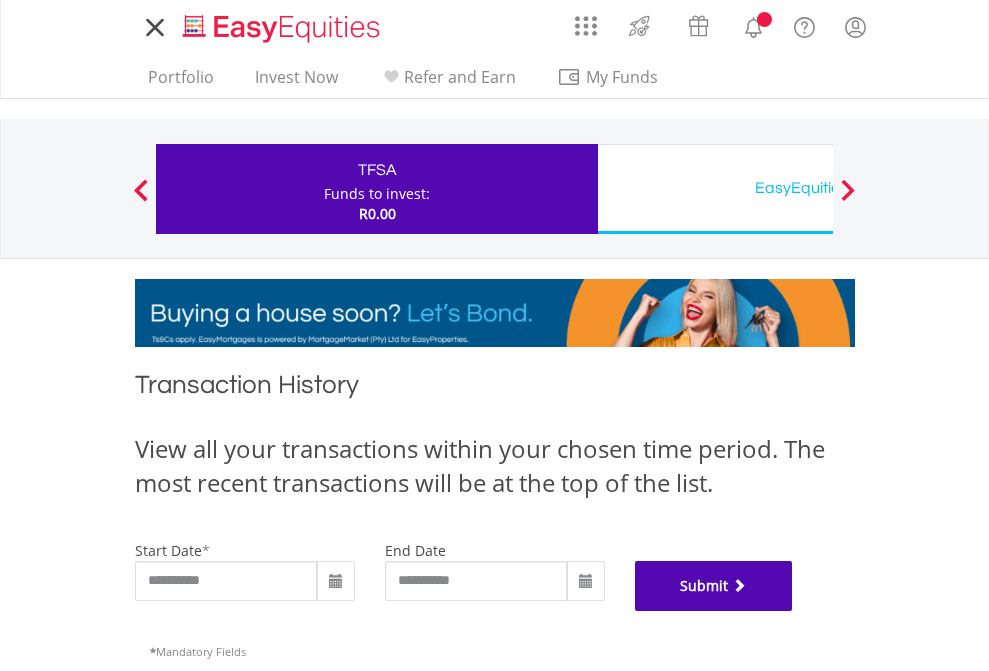 click on "Submit" at bounding box center (714, 586) 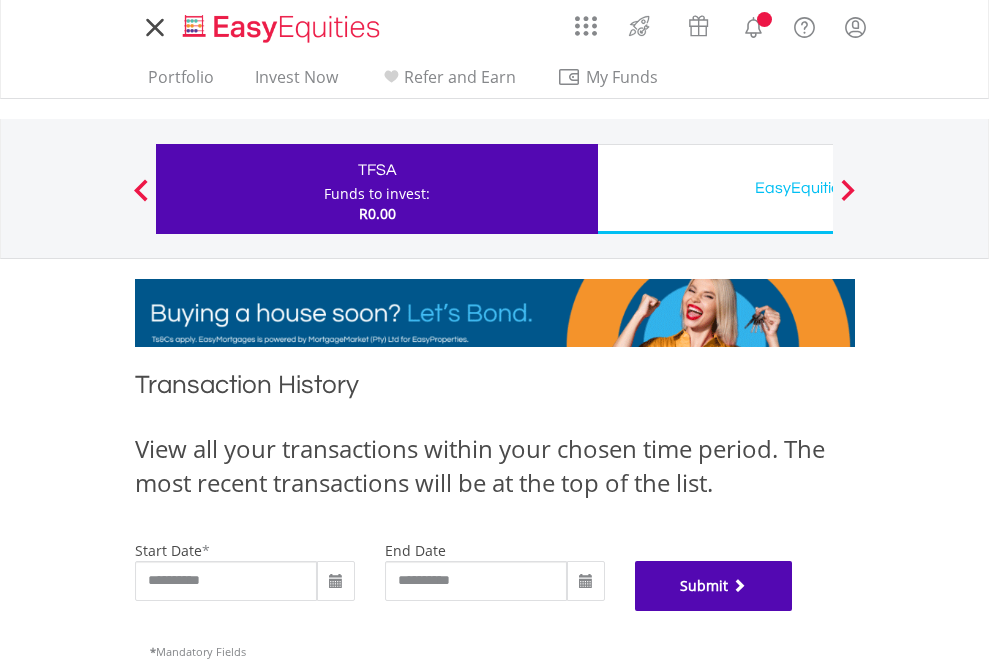 scroll, scrollTop: 811, scrollLeft: 0, axis: vertical 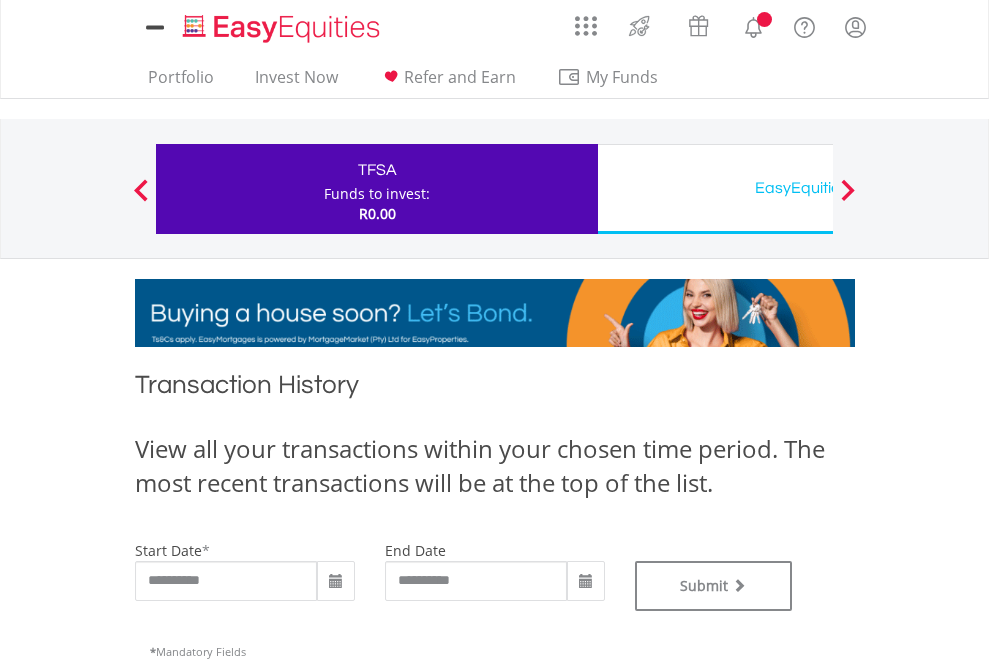 click on "EasyEquities USD" at bounding box center (818, 188) 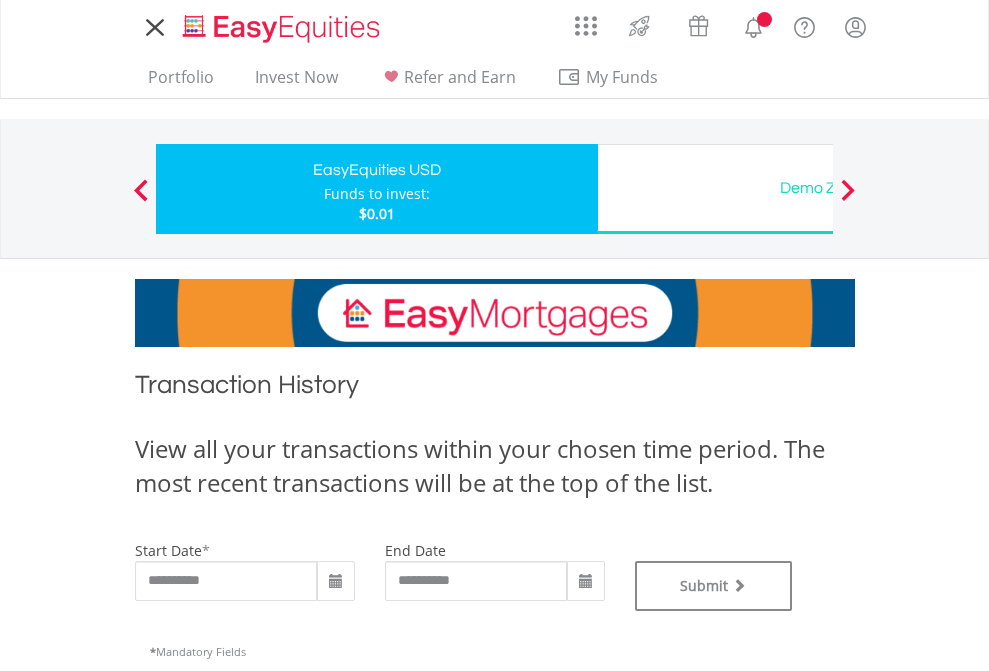 scroll, scrollTop: 0, scrollLeft: 0, axis: both 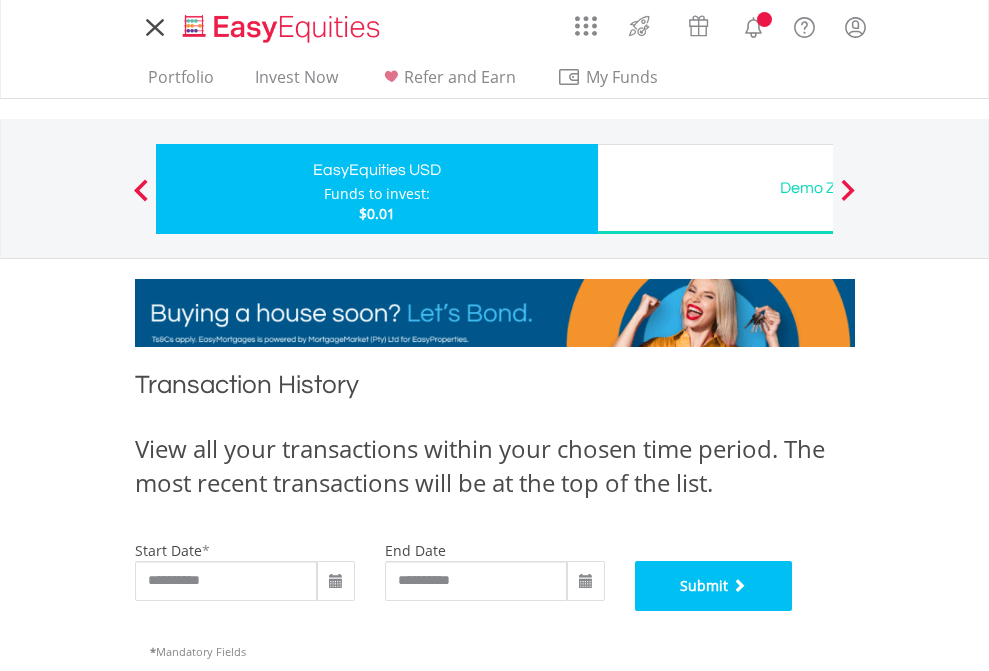 click on "Submit" at bounding box center (714, 586) 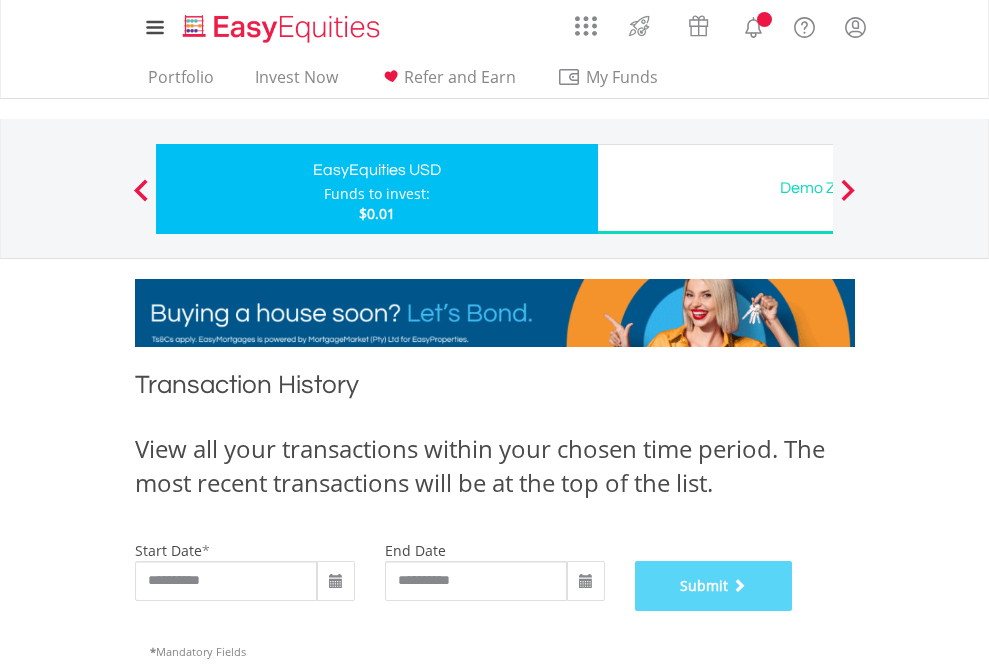 scroll, scrollTop: 811, scrollLeft: 0, axis: vertical 